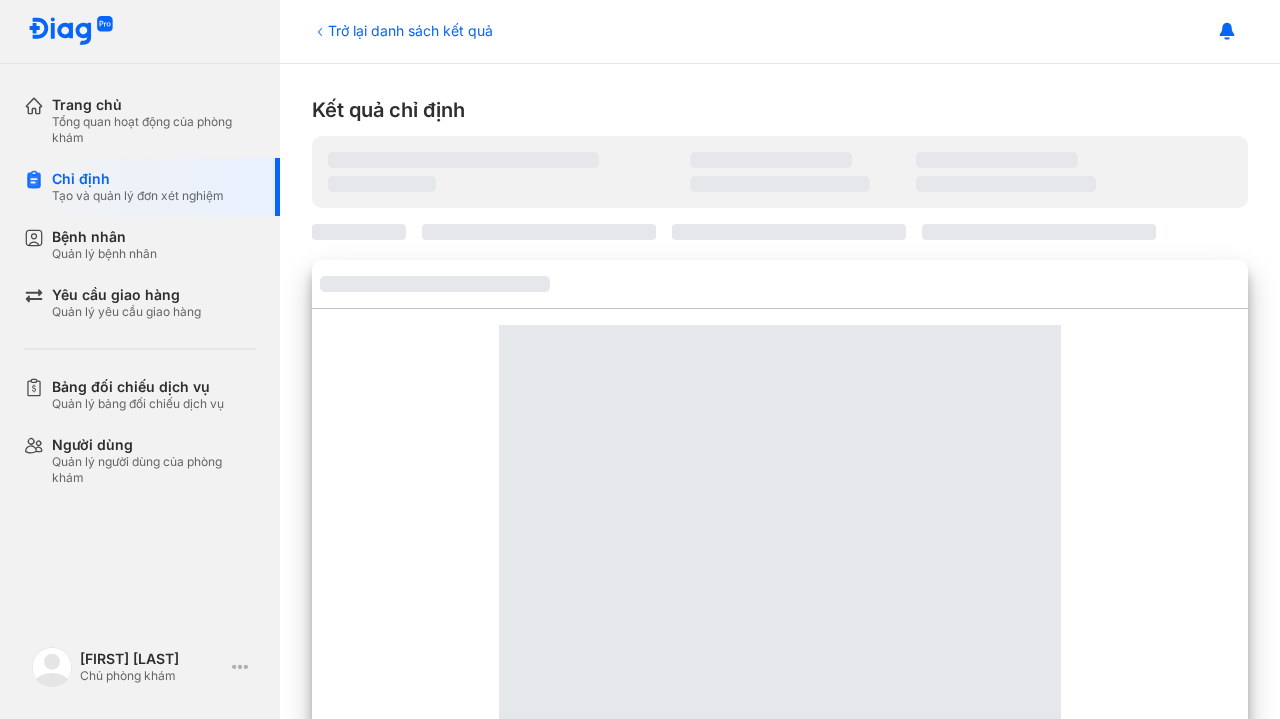 scroll, scrollTop: 0, scrollLeft: 0, axis: both 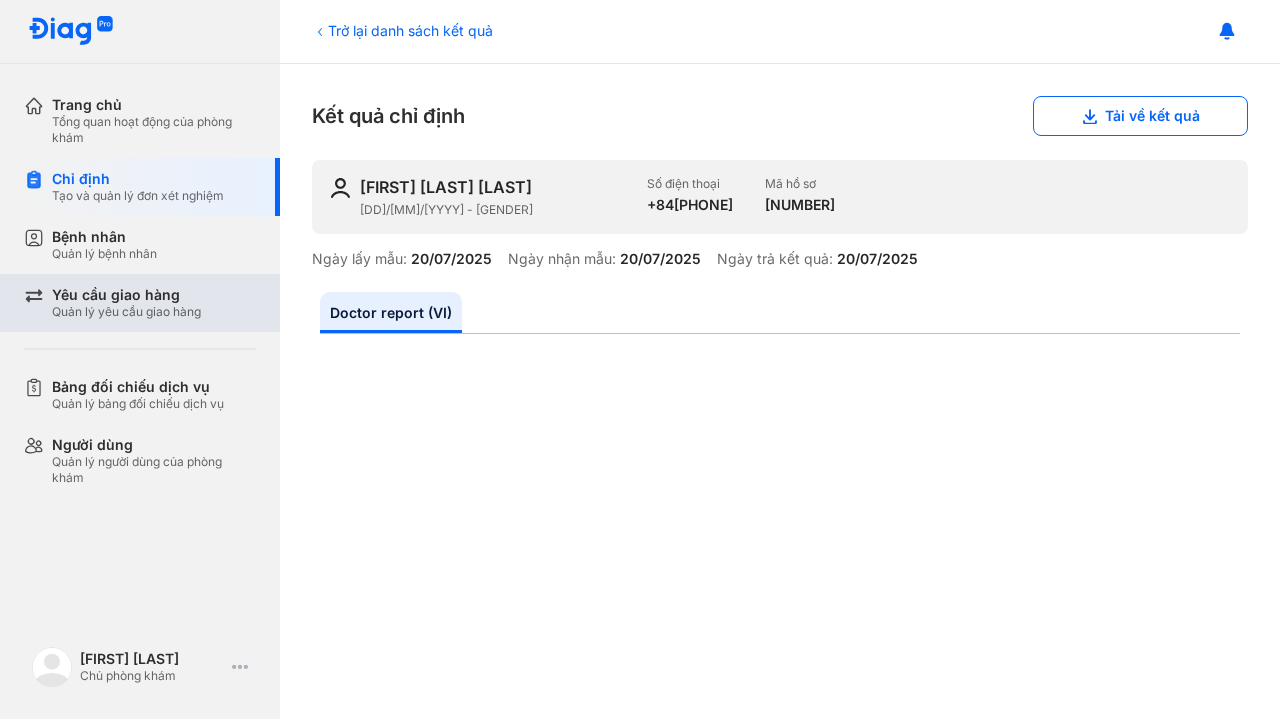 click on "Yêu cầu giao hàng Quản lý yêu cầu giao hàng" at bounding box center (152, 303) 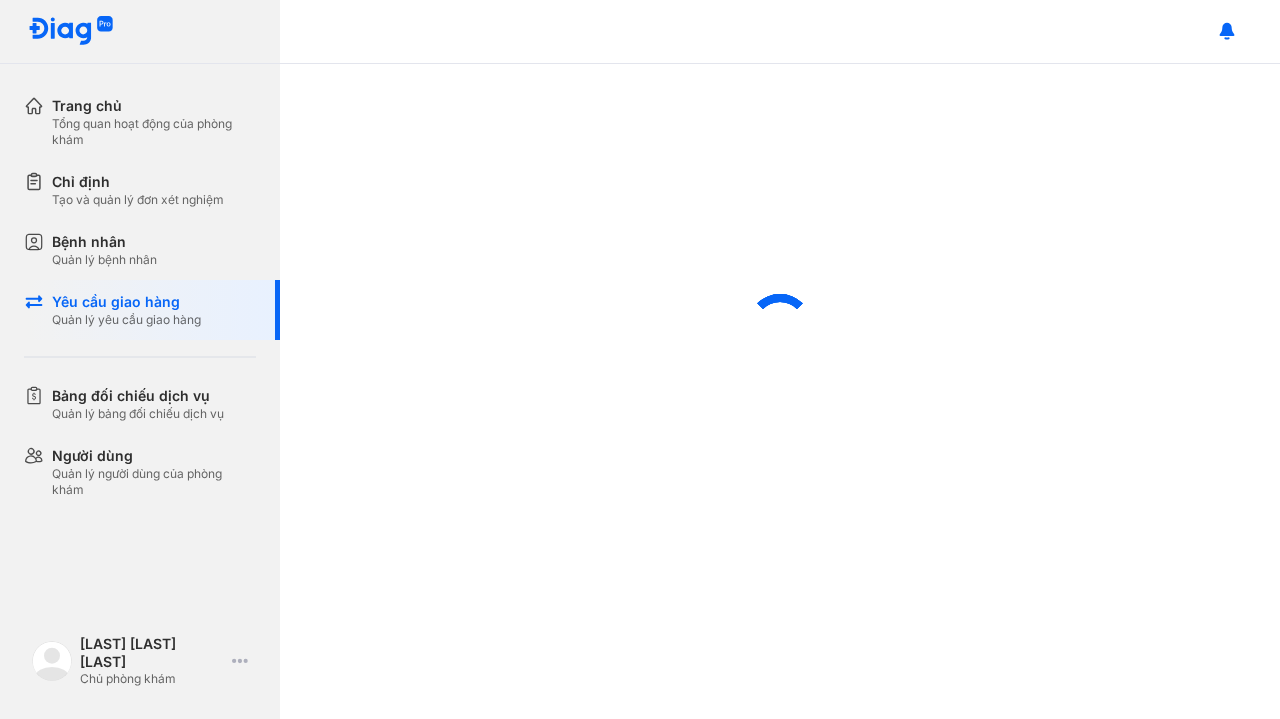 scroll, scrollTop: 0, scrollLeft: 0, axis: both 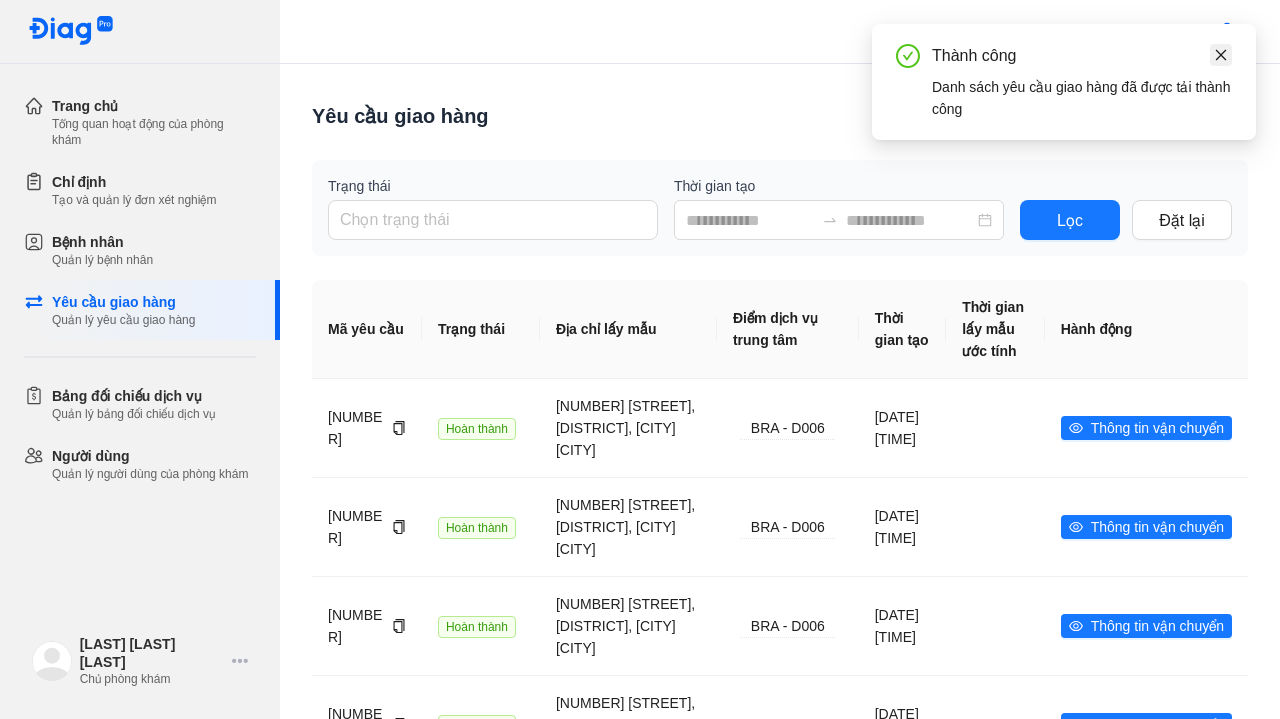 click 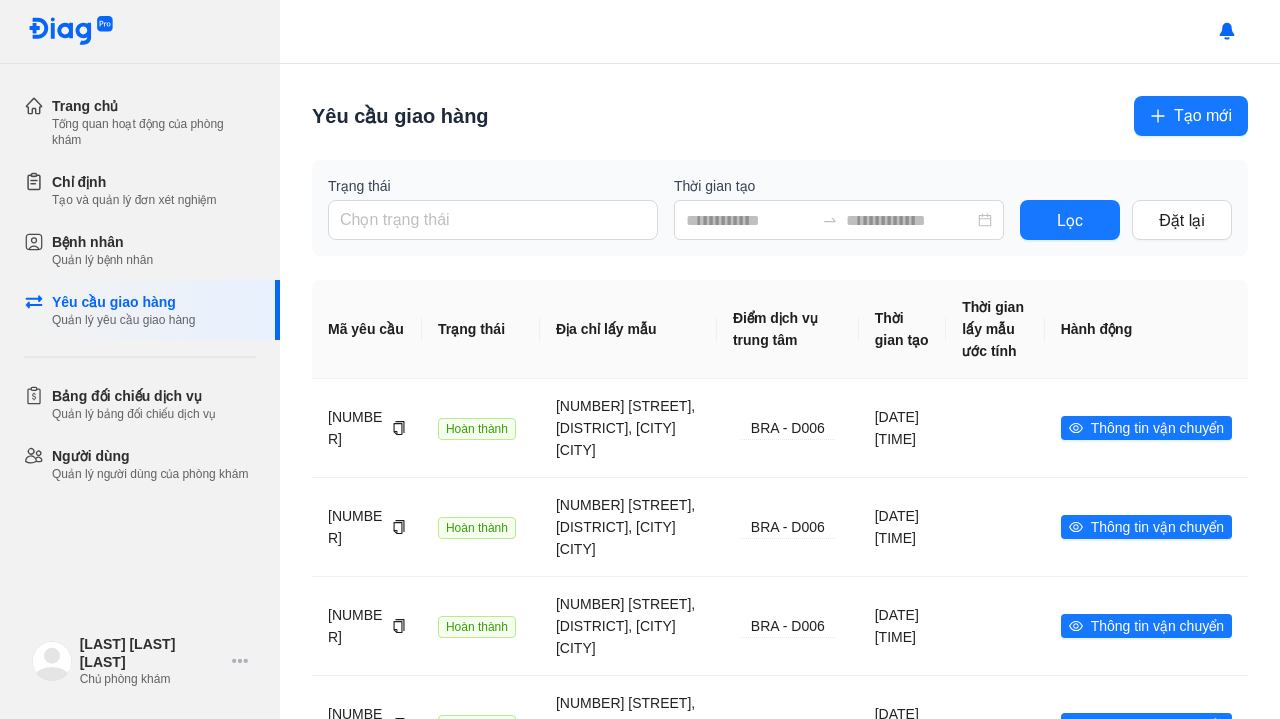 click on "Tạo mới" 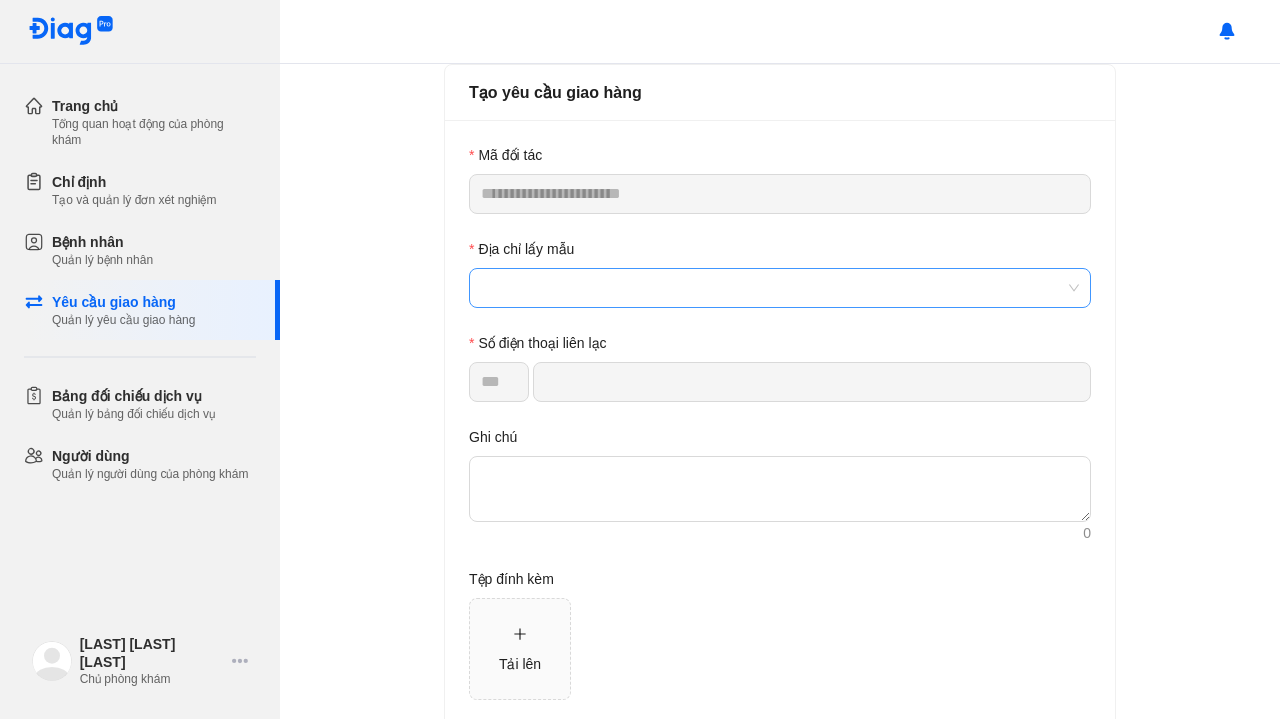 click 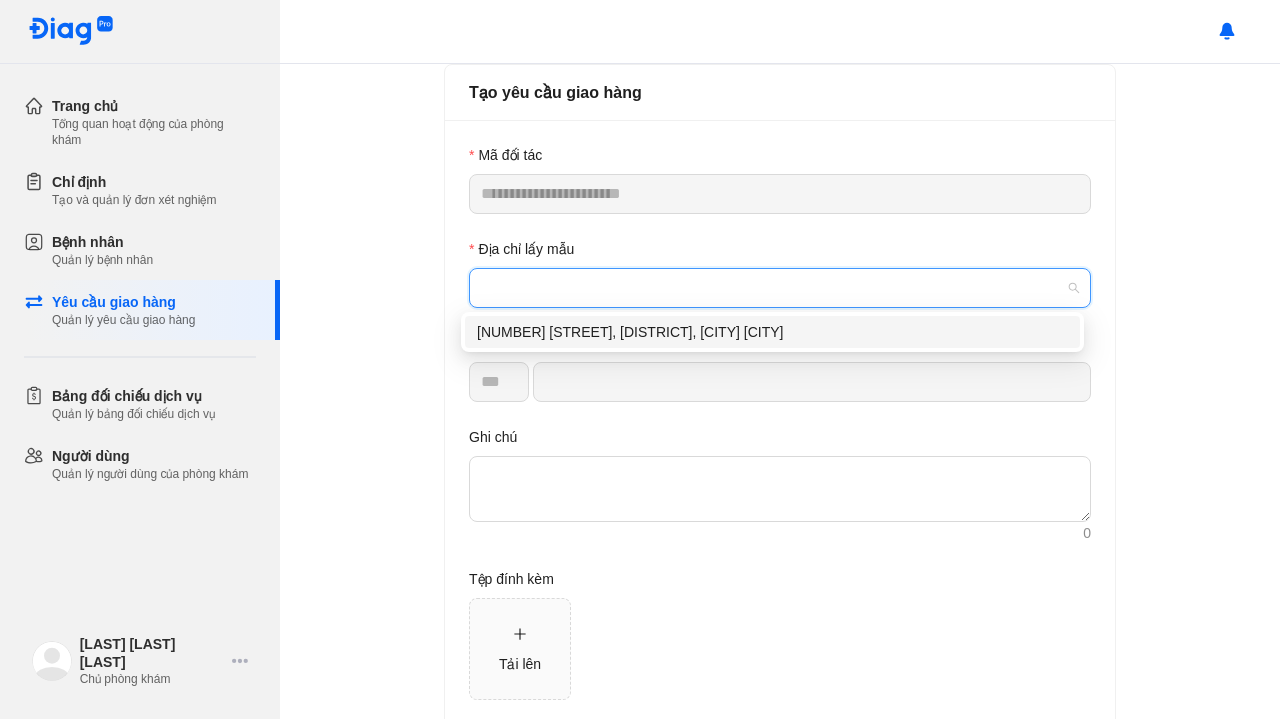 click on "8 Số 21, Tân Quy, Quận 7, Thành phố Hồ Chí Minh" 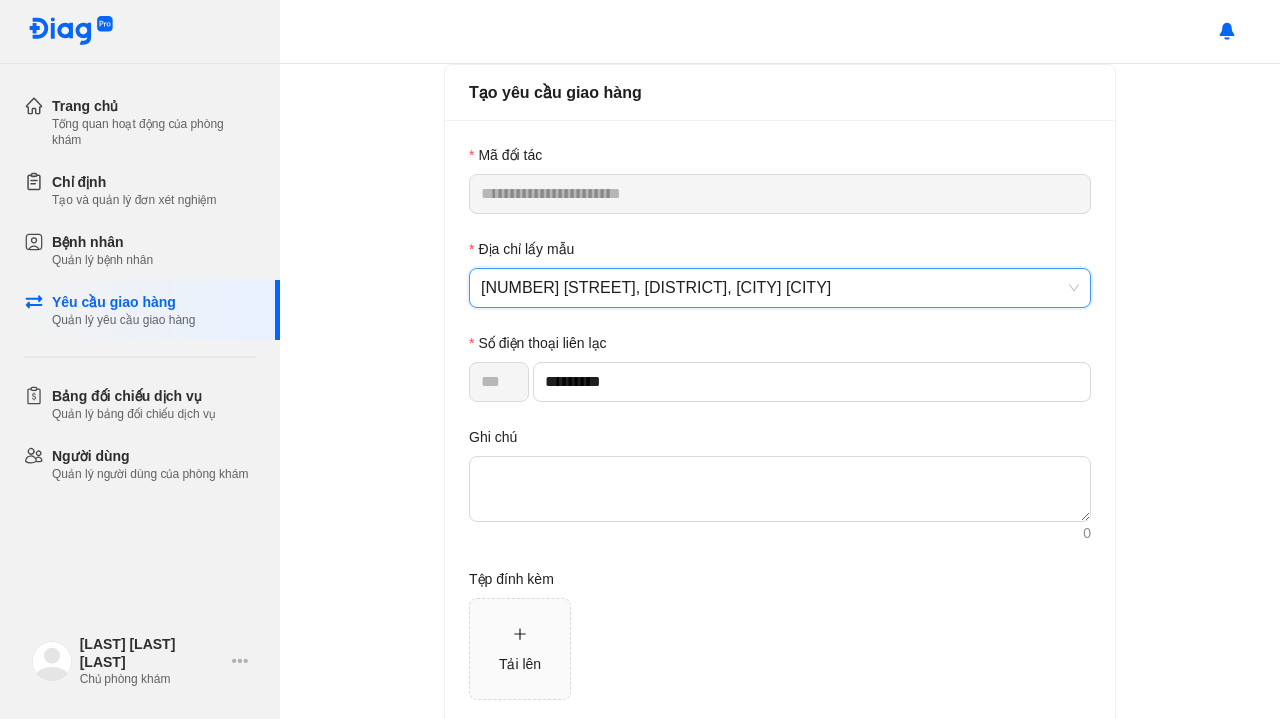 click on "**********" at bounding box center [780, 391] 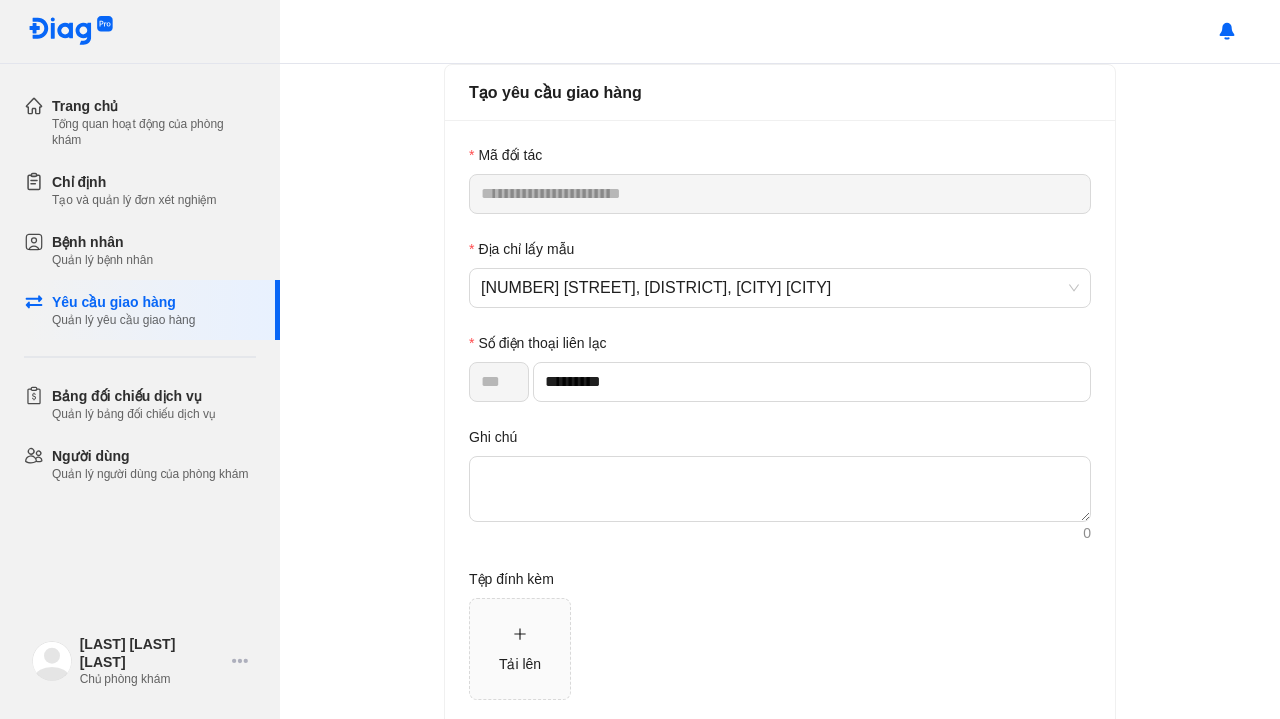 scroll, scrollTop: 101, scrollLeft: 0, axis: vertical 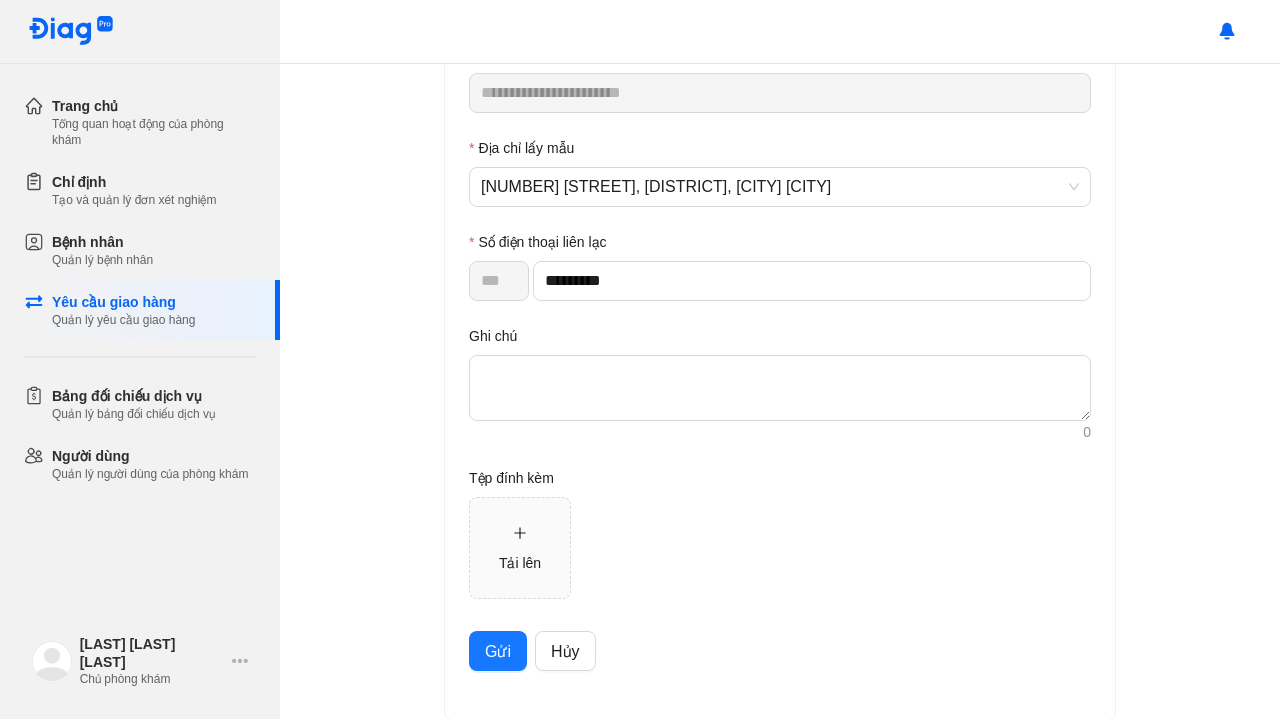 click on "Gửi" 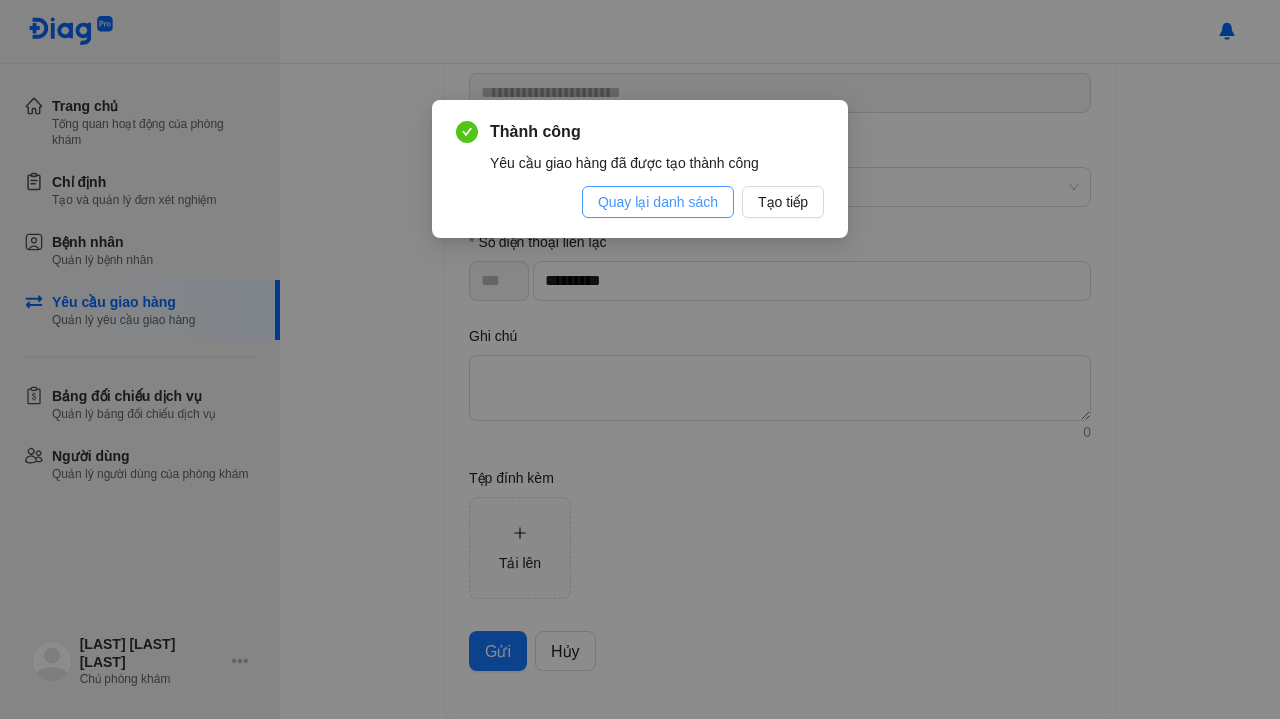 click on "Quay lại danh sách" 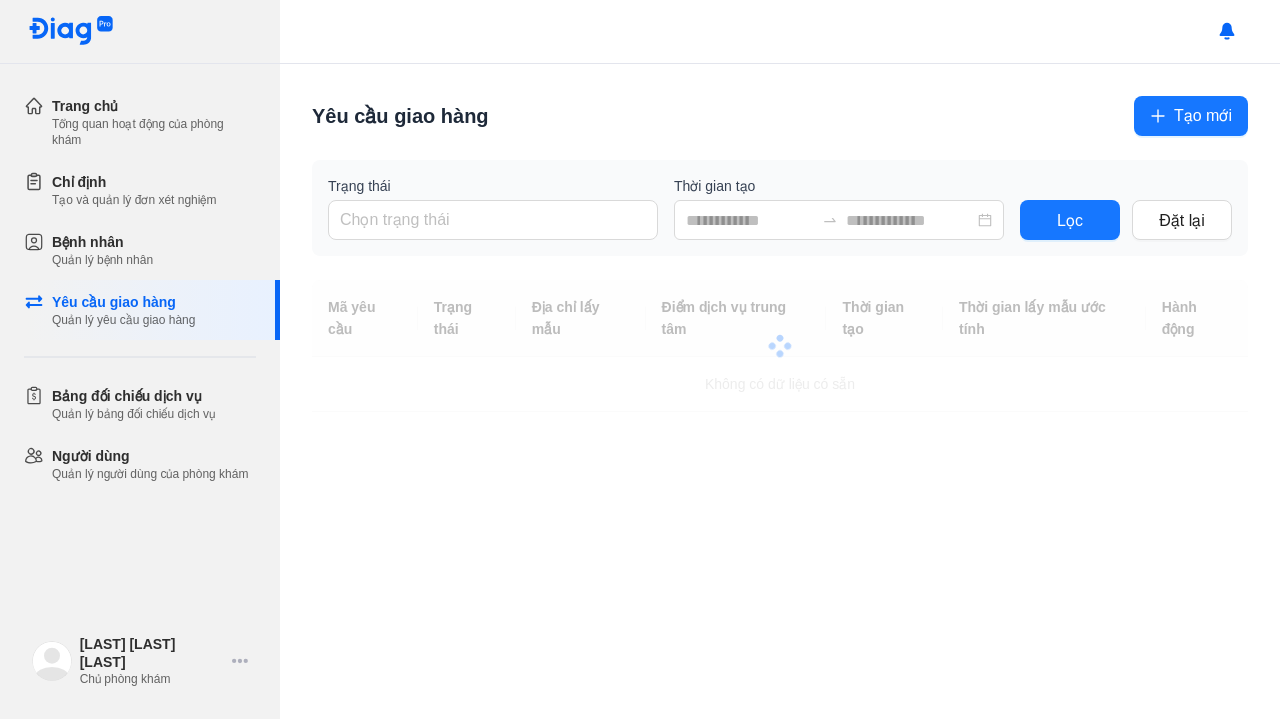 scroll, scrollTop: 0, scrollLeft: 0, axis: both 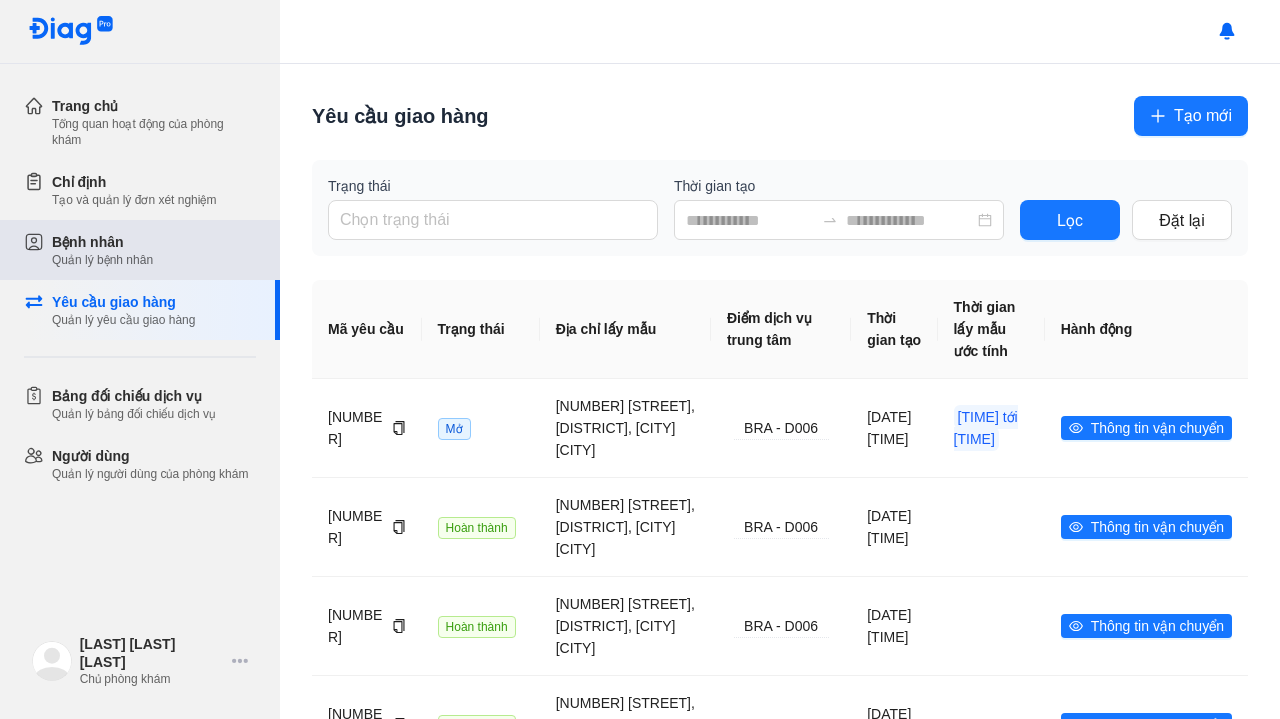click on "Bệnh nhân Quản lý bệnh nhân" at bounding box center [154, 250] 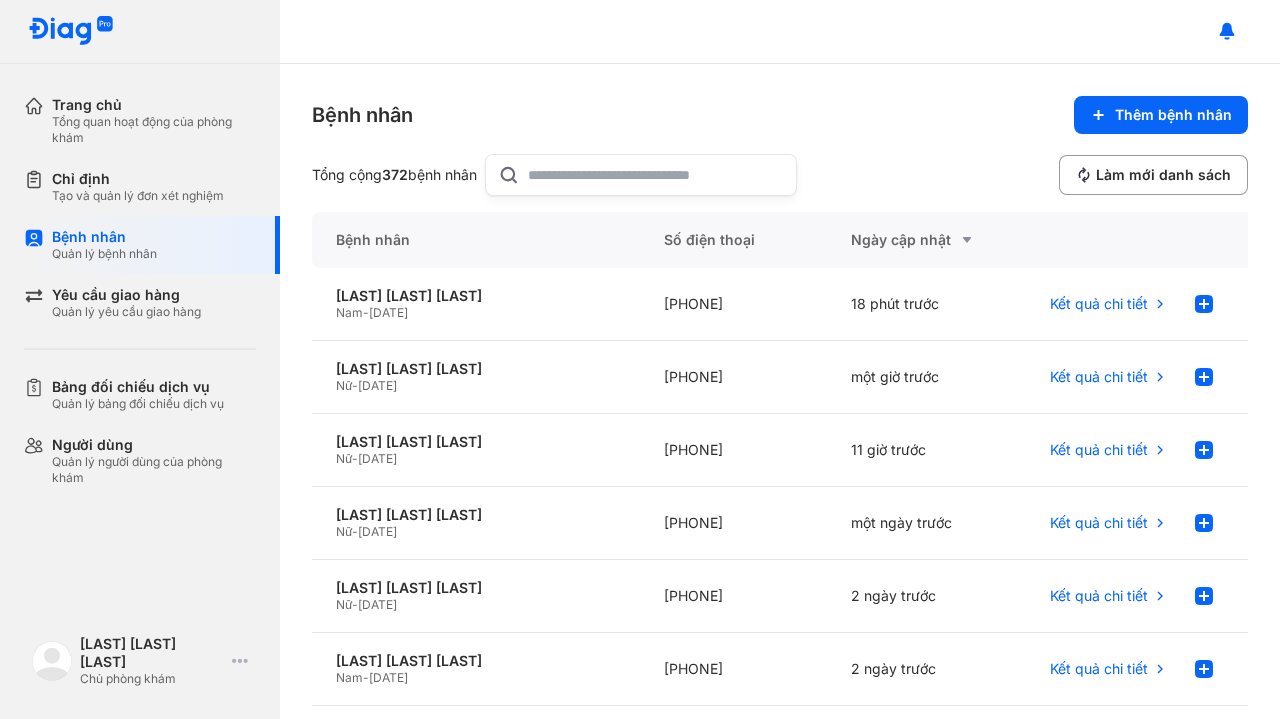 click 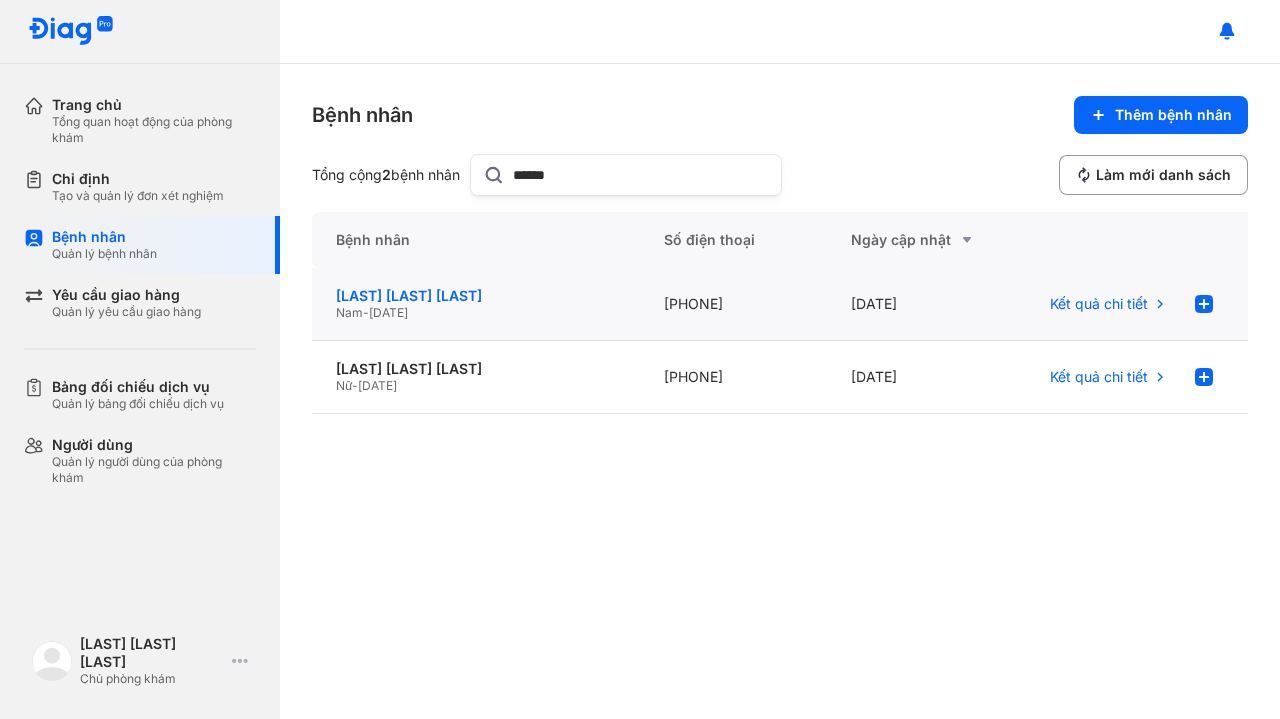 type on "******" 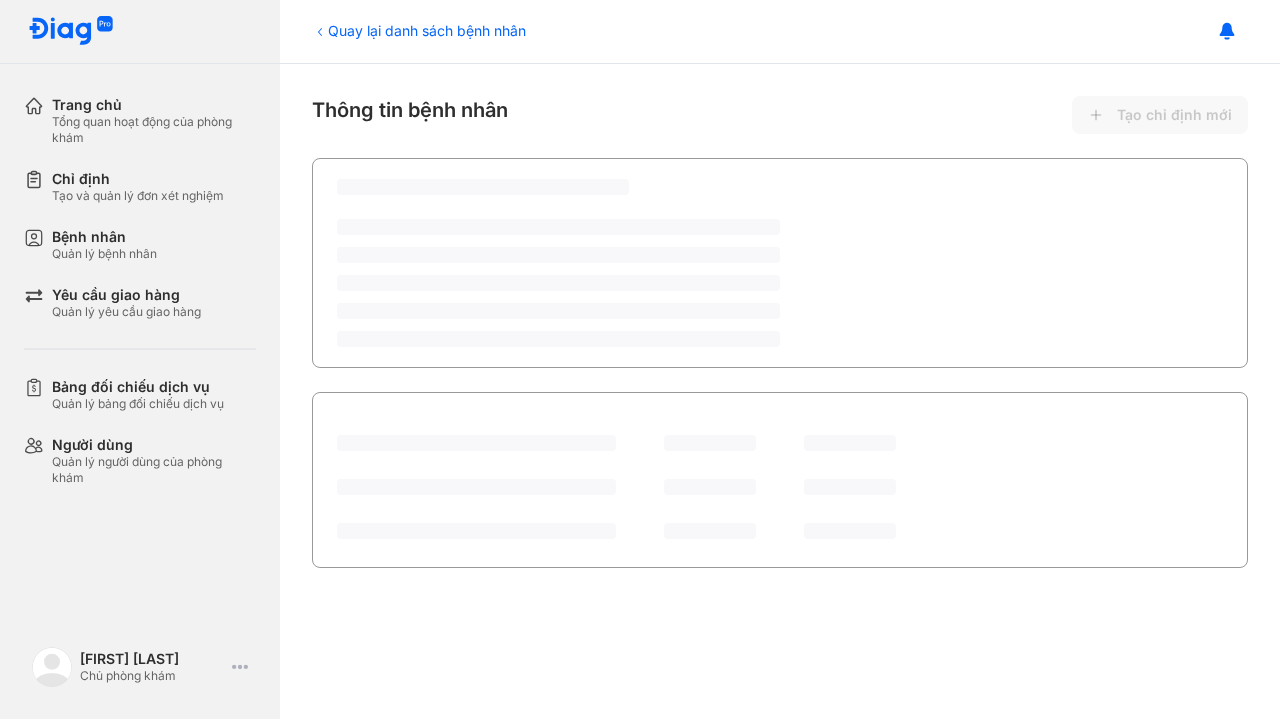 scroll, scrollTop: 0, scrollLeft: 0, axis: both 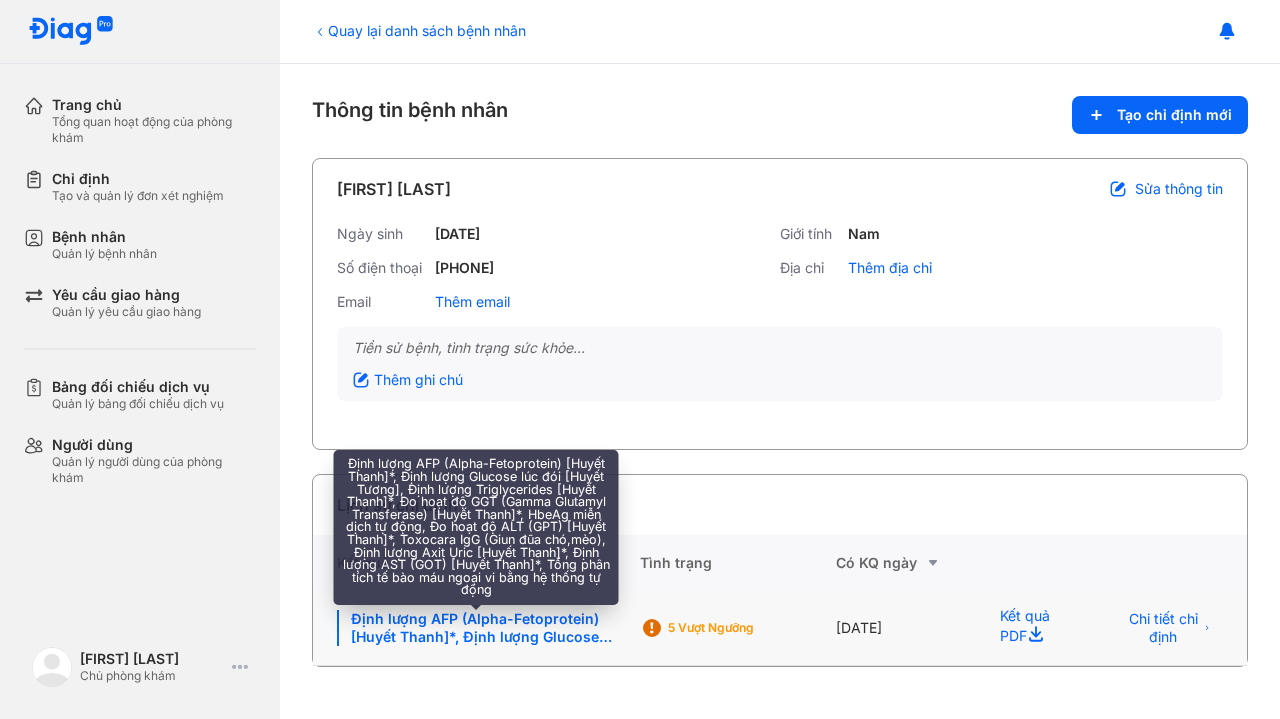 click on "Định lượng AFP (Alpha-Fetoprotein) [Huyết Thanh]*, Định lượng Glucose lúc đói [Huyết Tương], Định lượng Triglycerides [Huyết Thanh]*, Đo hoạt độ GGT (Gamma Glutamyl Transferase) [Huyết Thanh]*, HbeAg miễn dịch tự động, Đo hoạt độ ALT (GPT) [Huyết Thanh]*, Toxocara IgG (Giun đũa chó,mèo), Định lượng Axit Uric [Huyết Thanh]*, Định lượng AST (GOT) [Huyết Thanh]*, Tổng phân tích tế bào máu ngoại vi bằng hệ thống tự động" 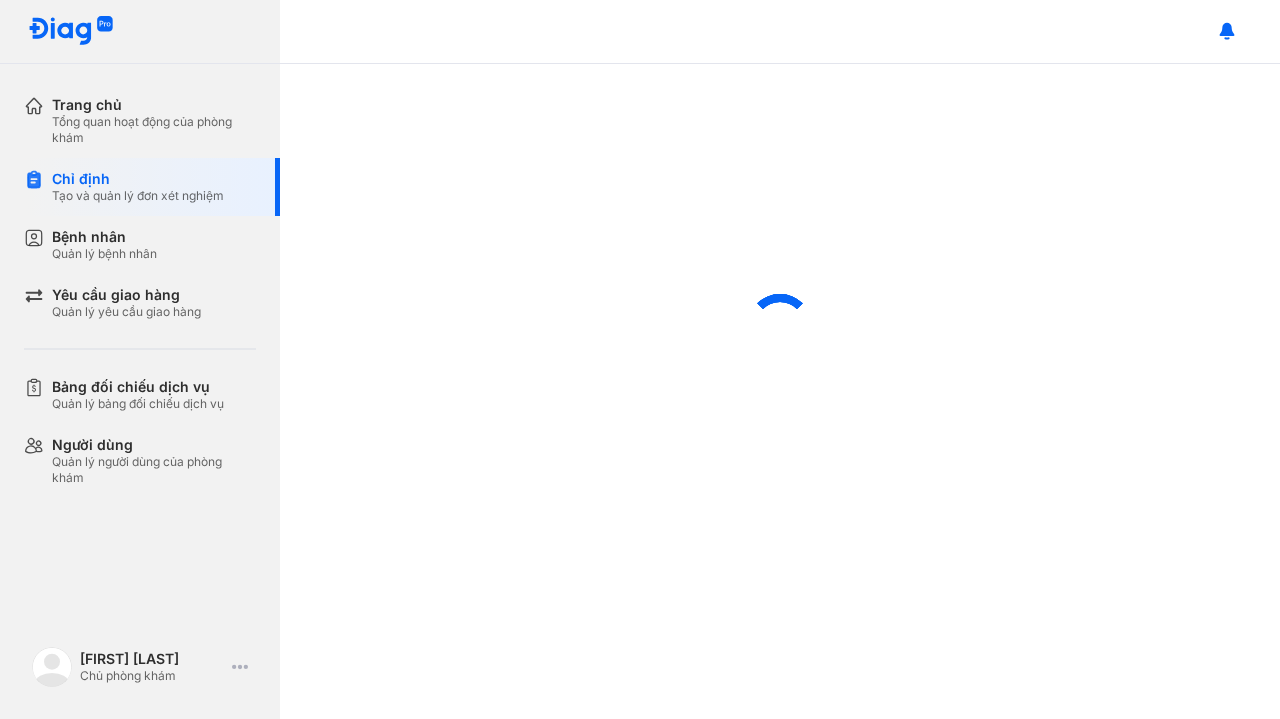 scroll, scrollTop: 0, scrollLeft: 0, axis: both 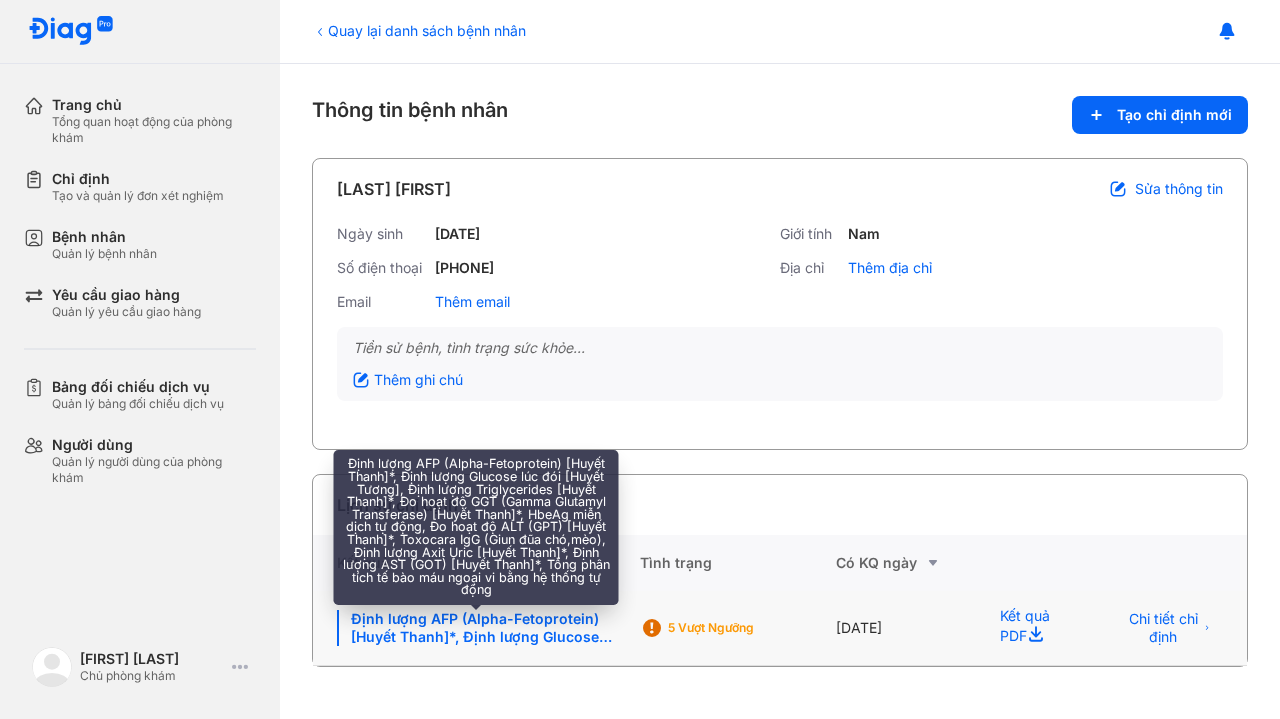 click on "Định lượng AFP (Alpha-Fetoprotein) [Huyết Thanh]*, Định lượng Glucose lúc đói [Huyết Tương], Định lượng Triglycerides [Huyết Thanh]*, Đo hoạt độ GGT (Gamma Glutamyl Transferase) [Huyết Thanh]*, HbeAg miễn dịch tự động, Đo hoạt độ ALT (GPT) [Huyết Thanh]*, Toxocara IgG (Giun đũa chó,mèo), Định lượng Axit Uric [Huyết Thanh]*, Định lượng AST (GOT) [Huyết Thanh]*, Tổng phân tích tế bào máu ngoại vi bằng hệ thống tự động" 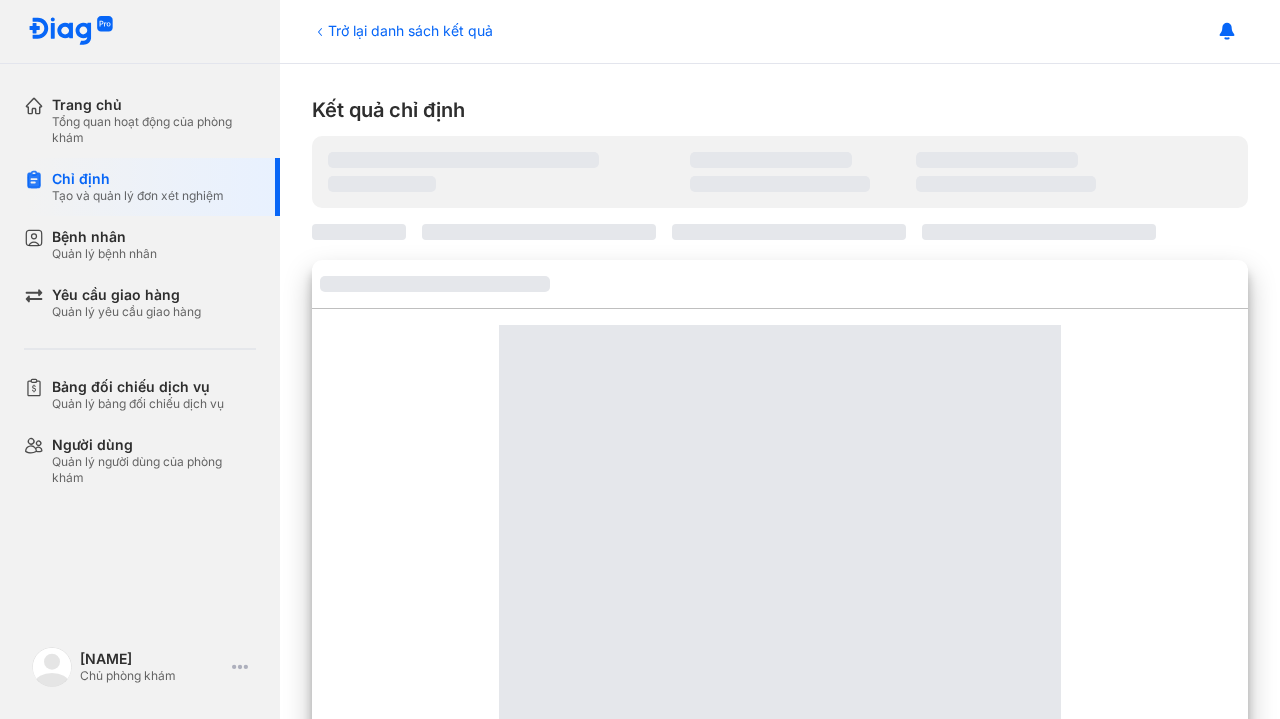 scroll, scrollTop: 0, scrollLeft: 0, axis: both 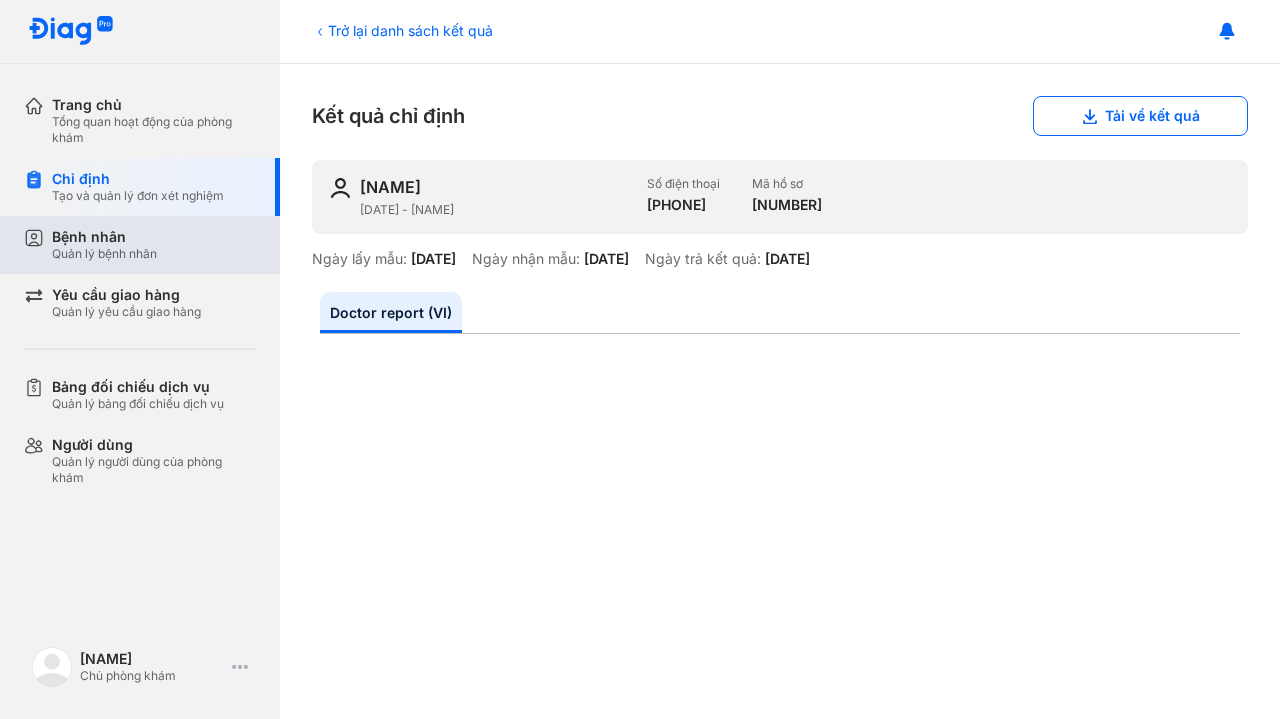 click on "Quản lý bệnh nhân" at bounding box center (104, 254) 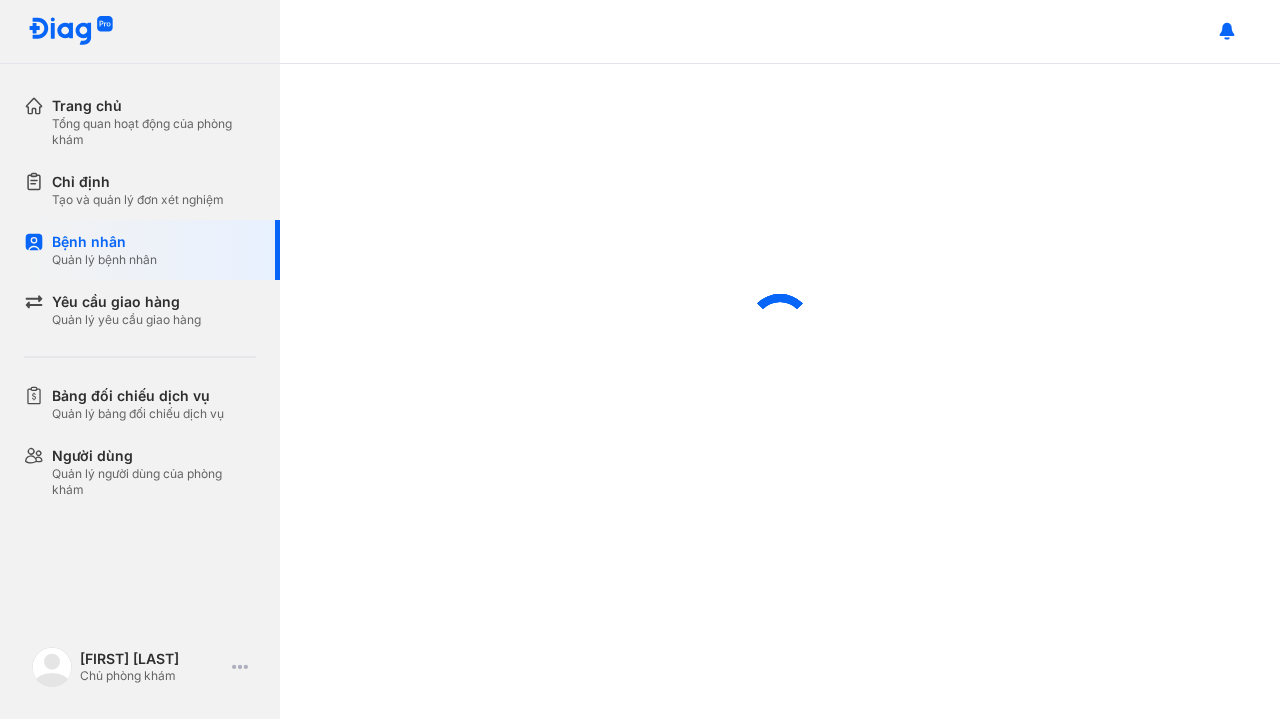 scroll, scrollTop: 0, scrollLeft: 0, axis: both 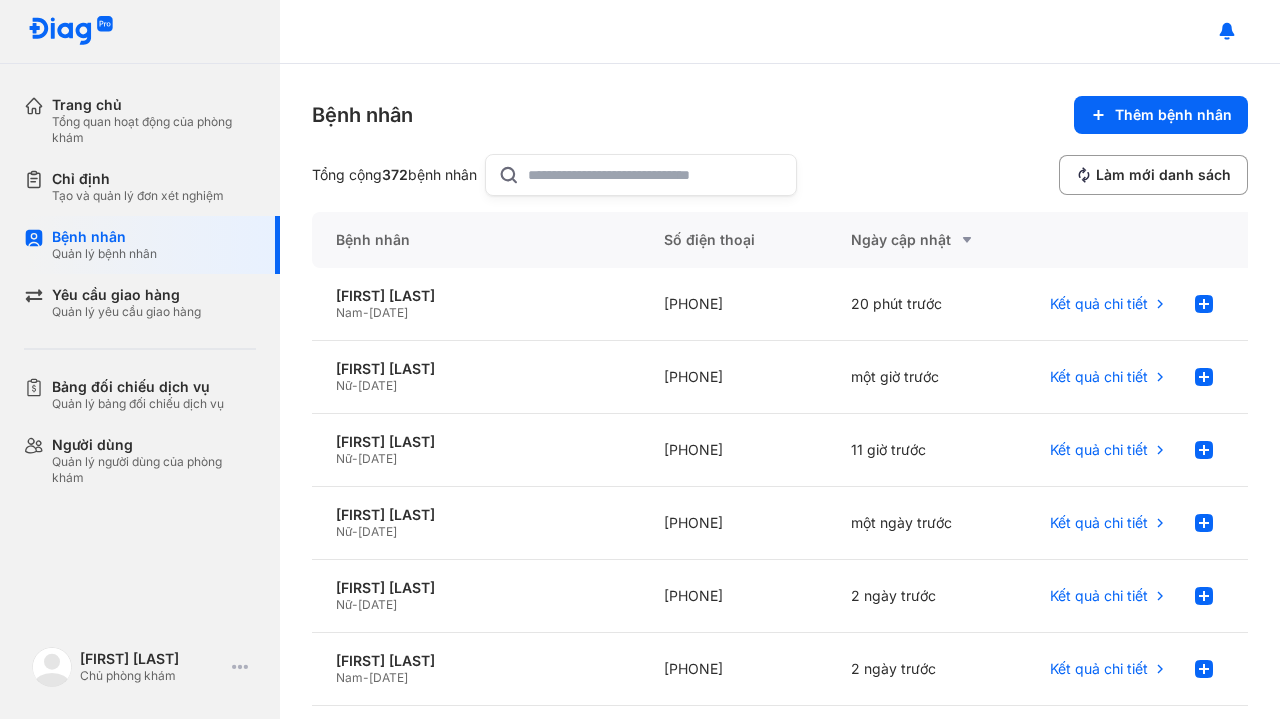 click 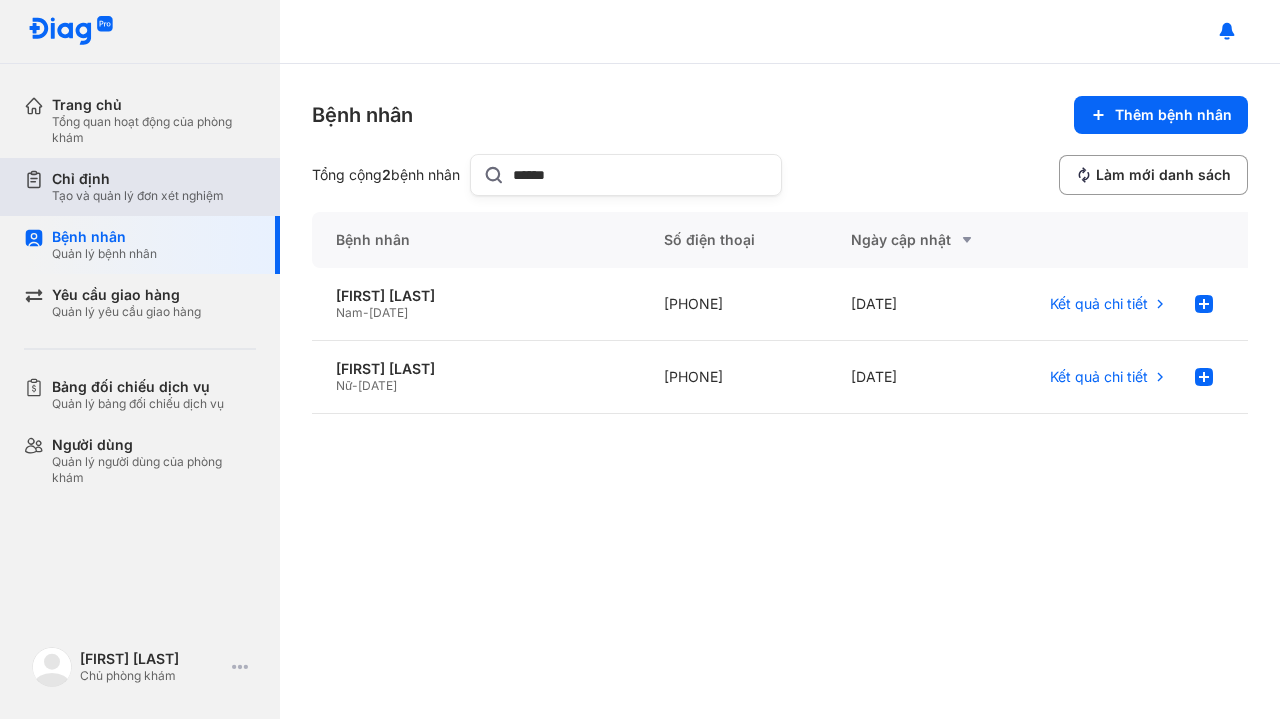 type on "******" 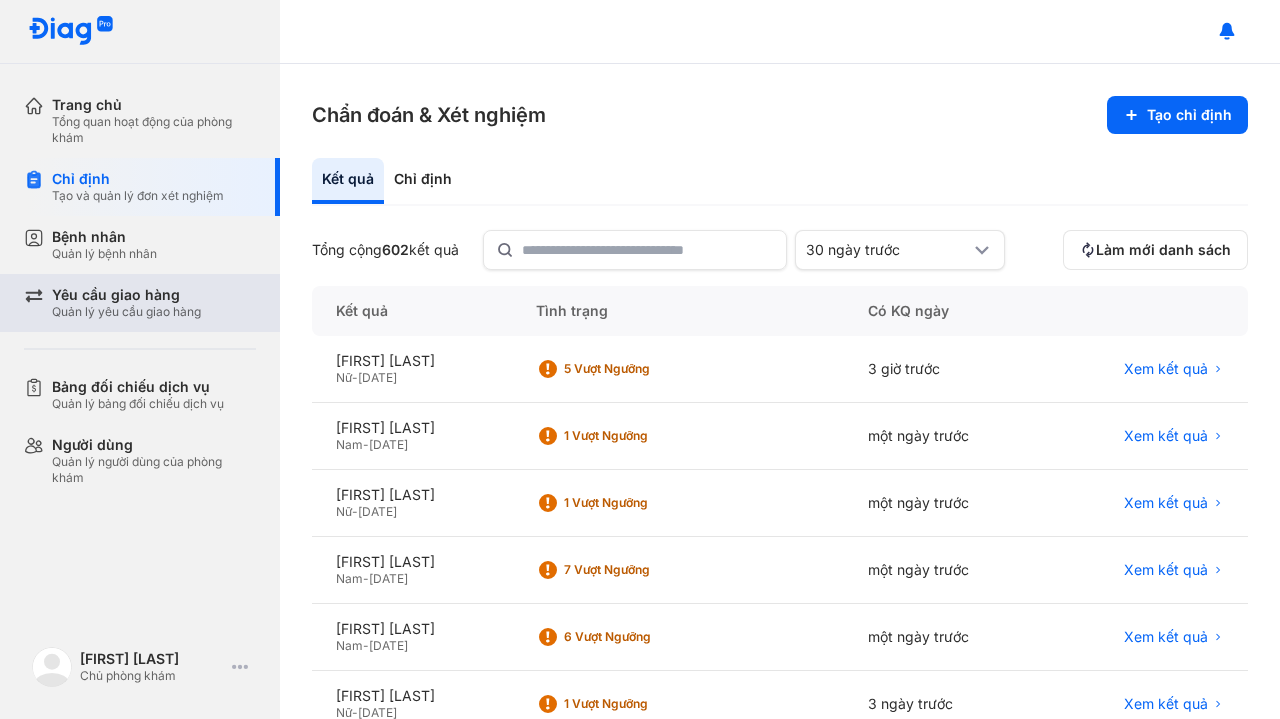 click on "Quản lý yêu cầu giao hàng" at bounding box center [126, 312] 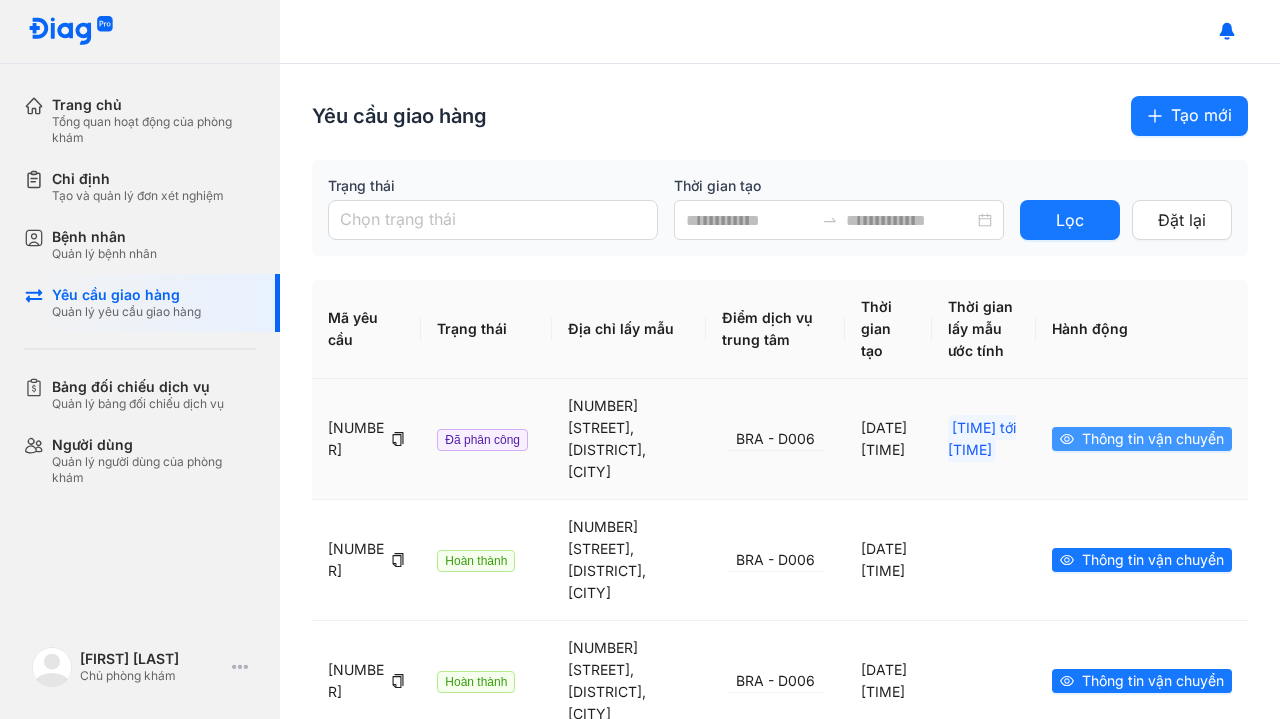 click 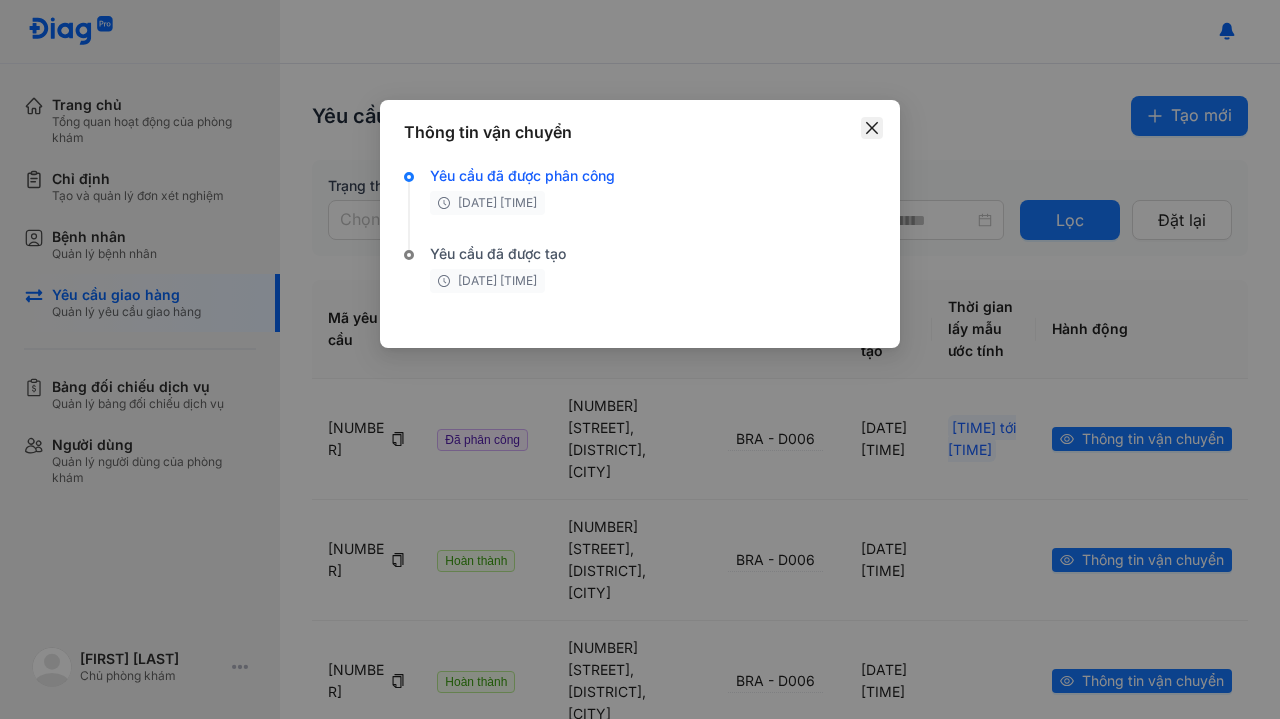 click 